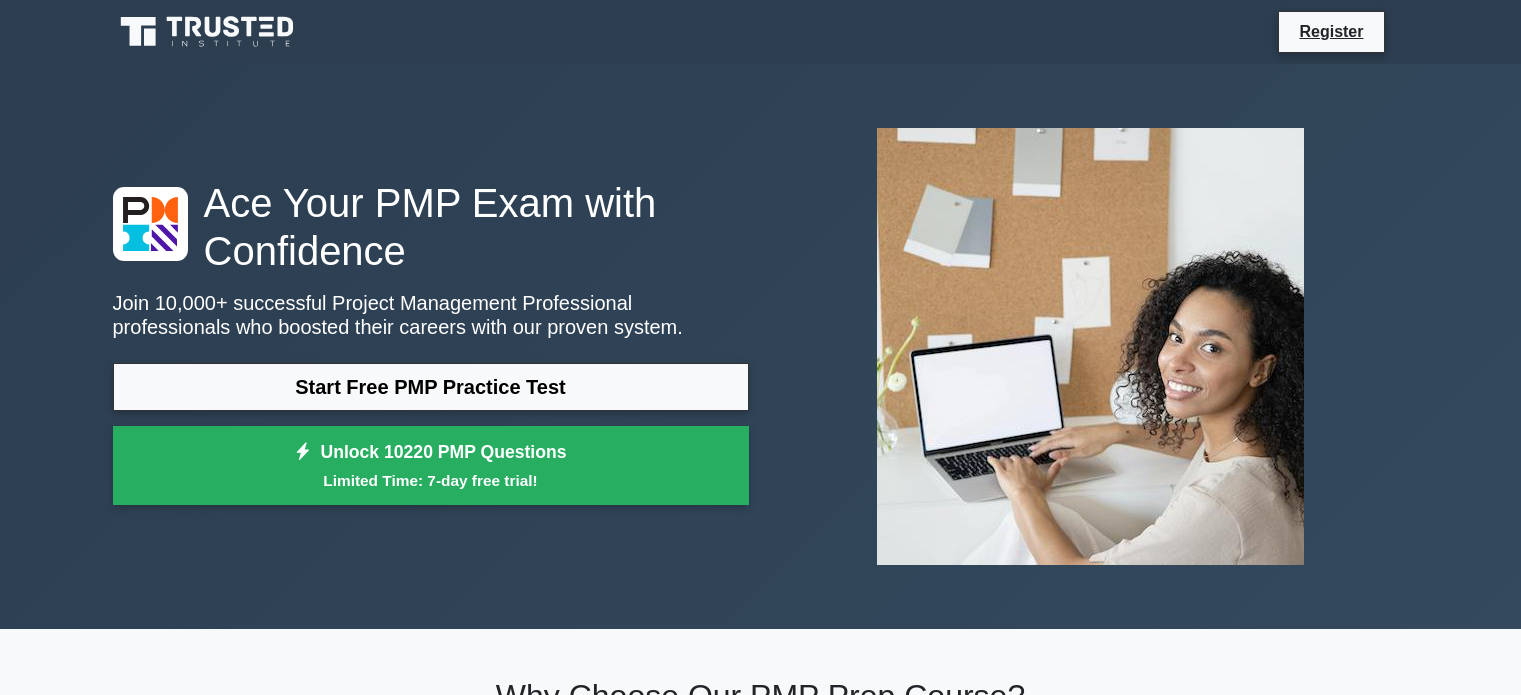 scroll, scrollTop: 0, scrollLeft: 0, axis: both 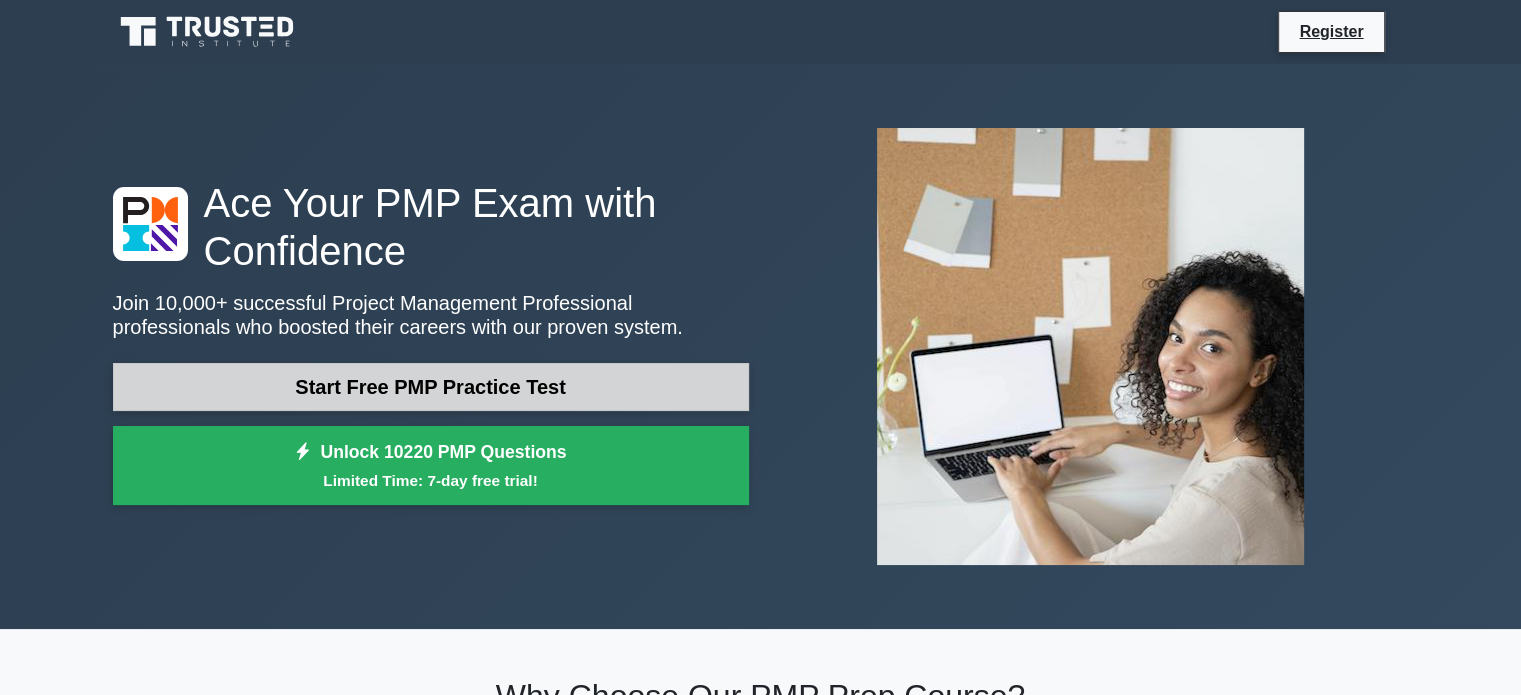 click on "Start Free PMP Practice Test" at bounding box center [431, 387] 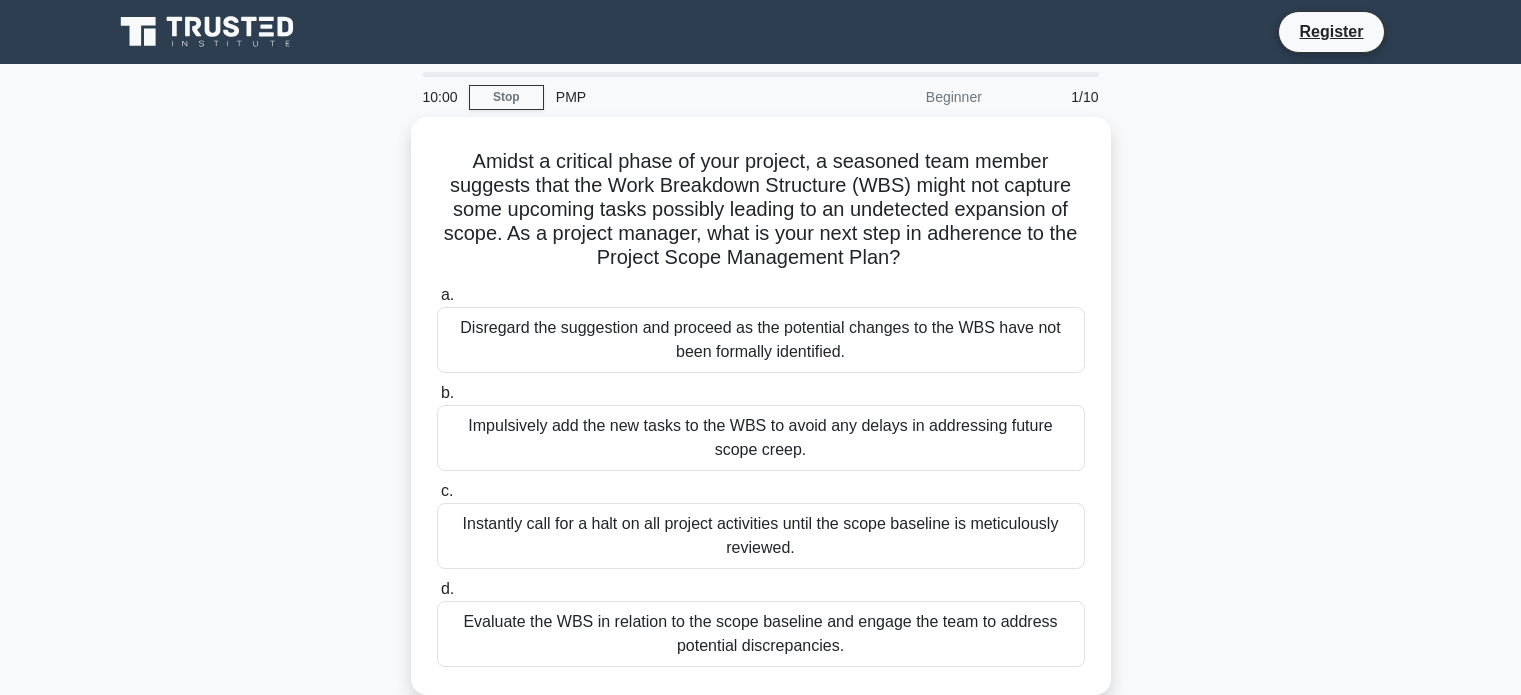 scroll, scrollTop: 0, scrollLeft: 0, axis: both 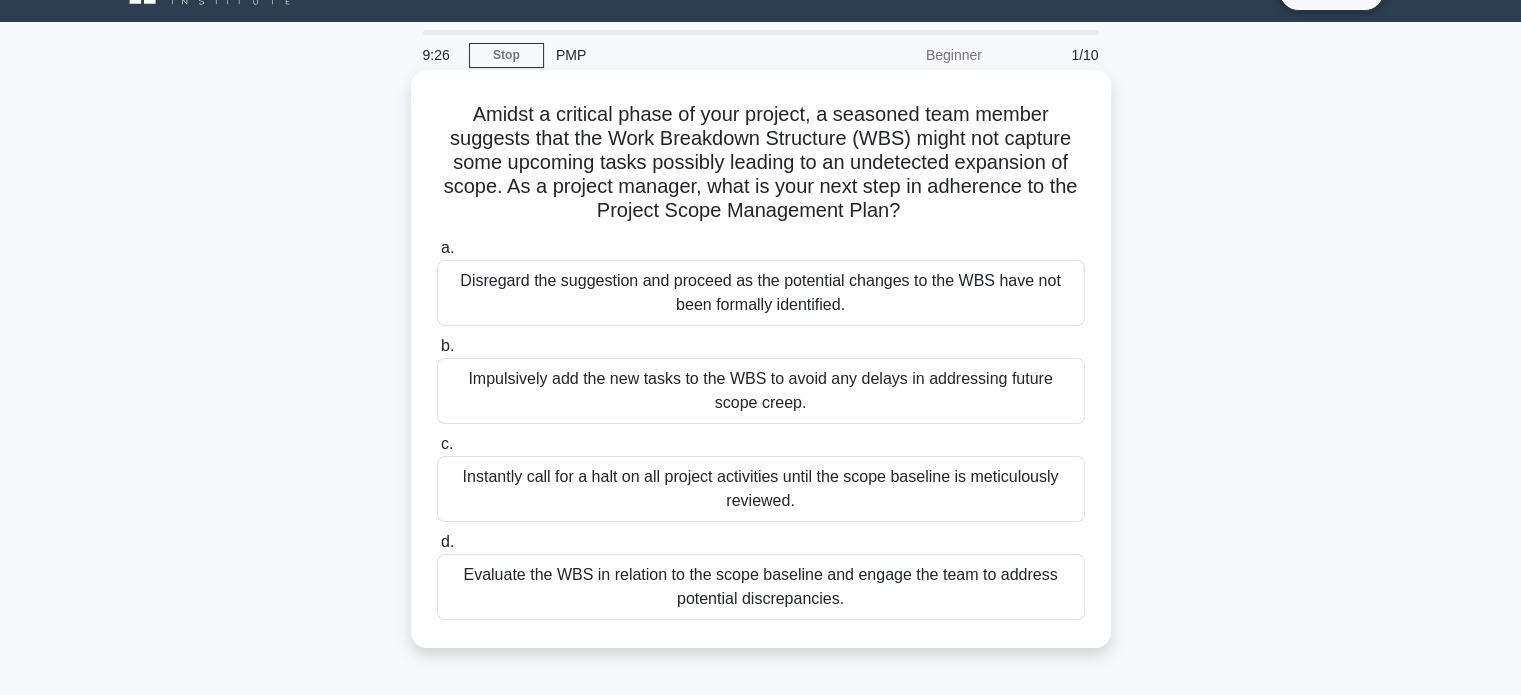 click on "Evaluate the WBS in relation to the scope baseline and engage the team to address potential discrepancies." at bounding box center (761, 587) 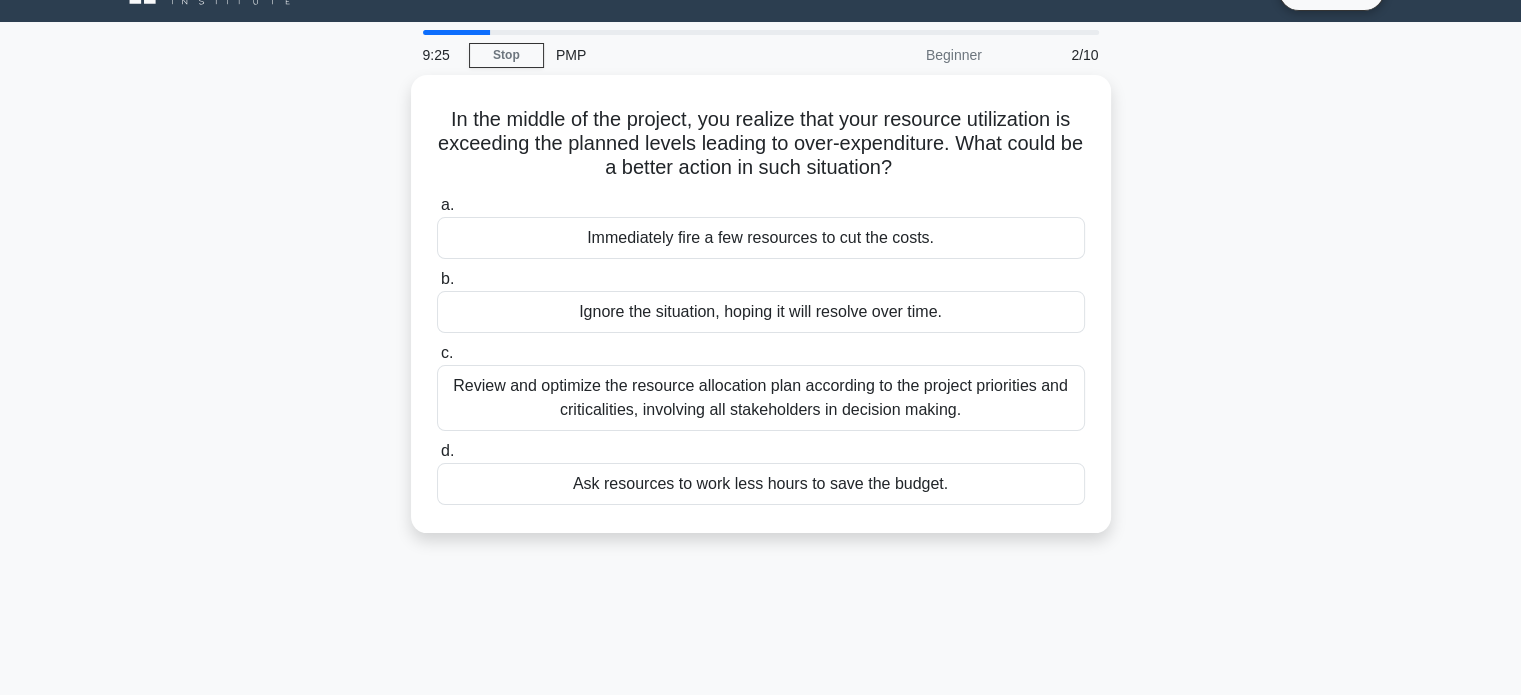scroll, scrollTop: 0, scrollLeft: 0, axis: both 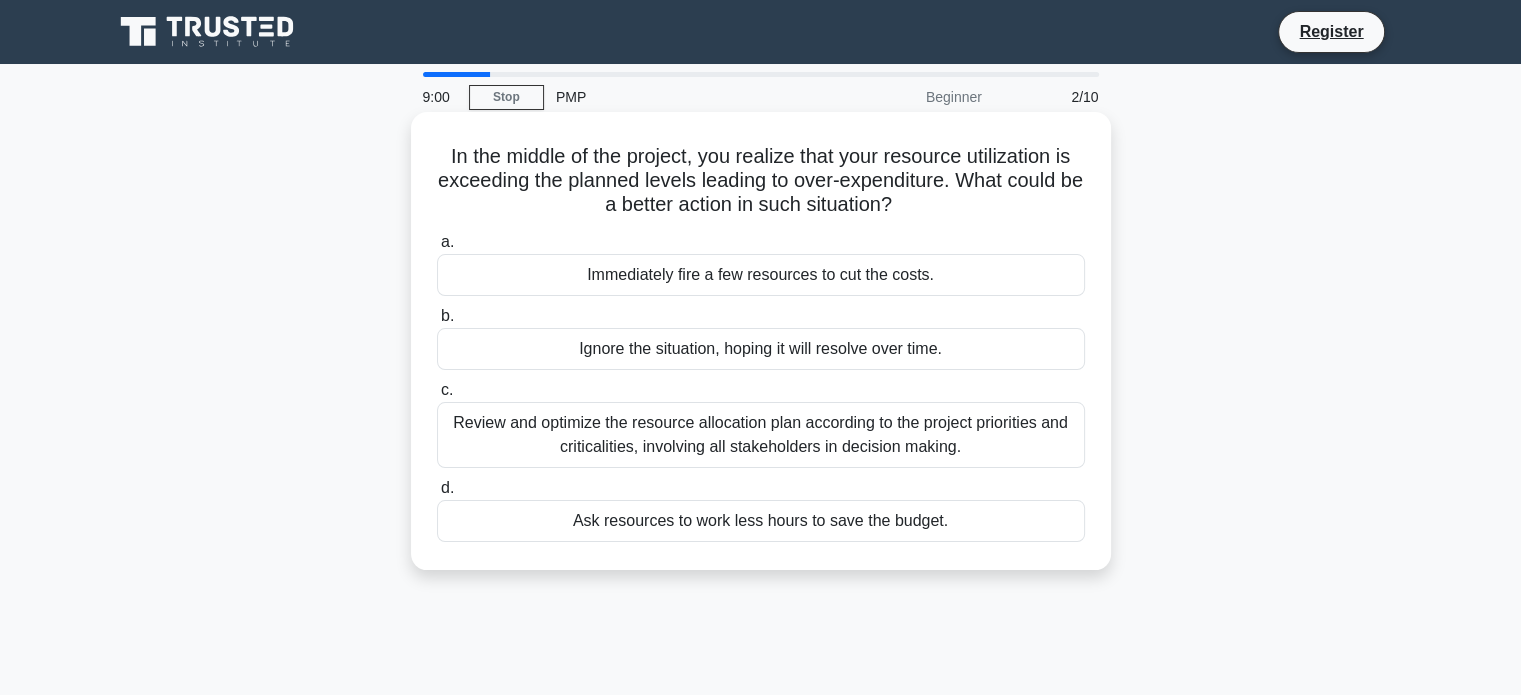 click on "Review and optimize the resource allocation plan according to the project priorities and criticalities, involving all stakeholders in decision making." at bounding box center [761, 435] 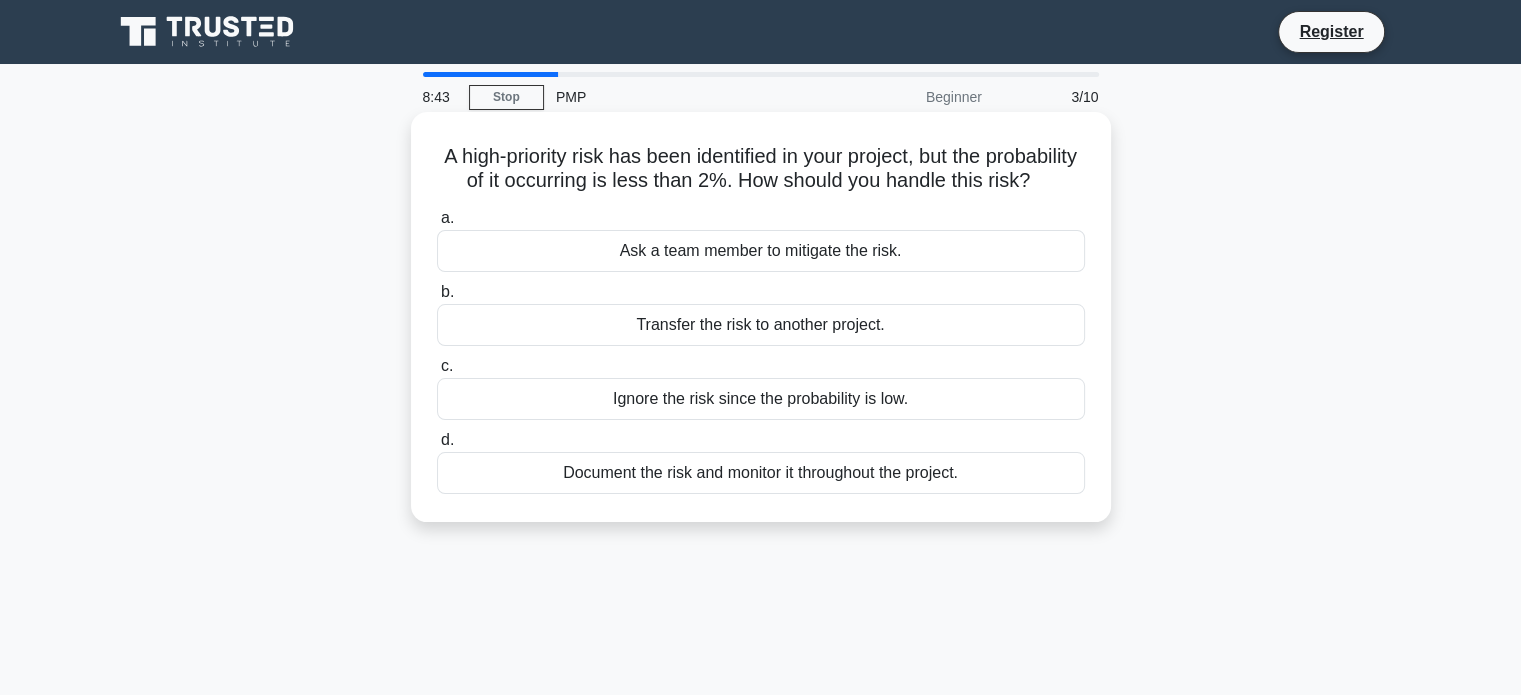 click on "Document the risk and monitor it throughout the project." at bounding box center (761, 473) 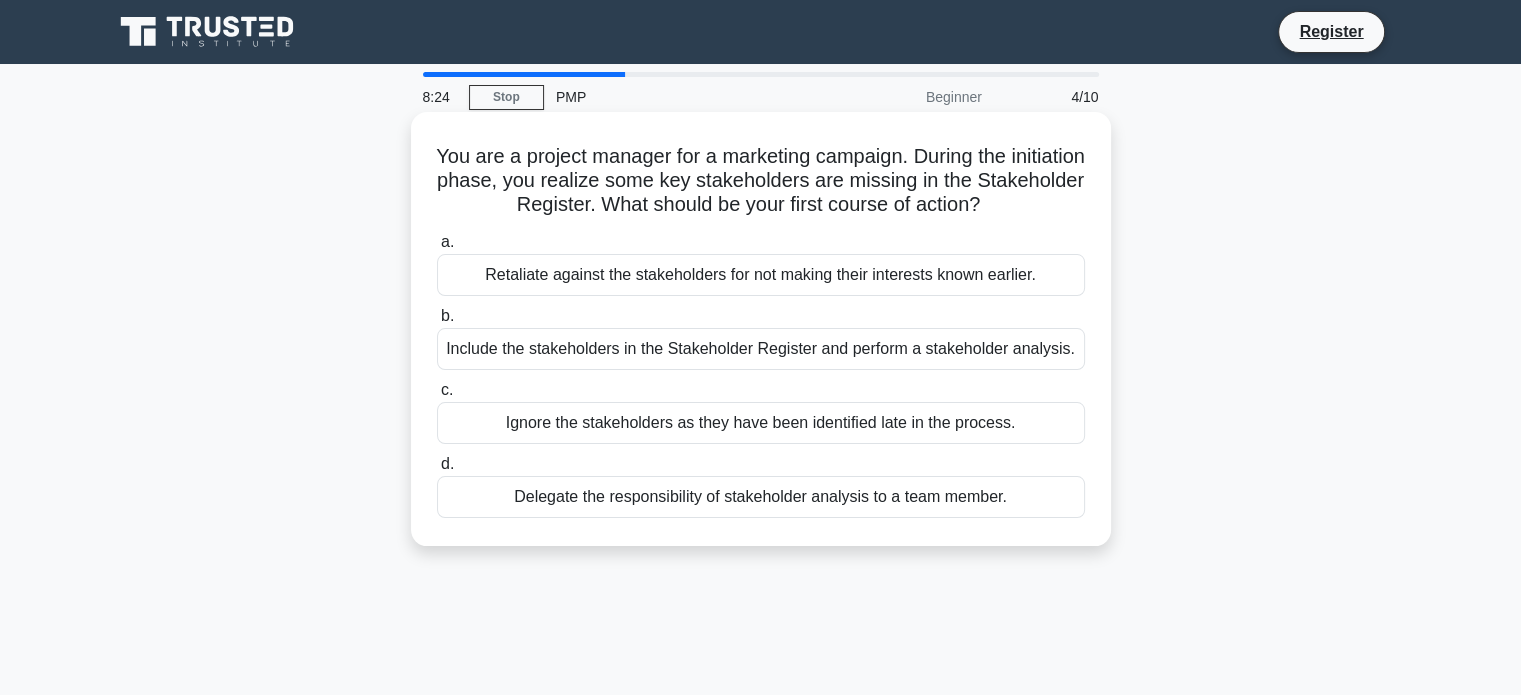 click on "Include the stakeholders in the Stakeholder Register and perform a stakeholder analysis." at bounding box center [761, 349] 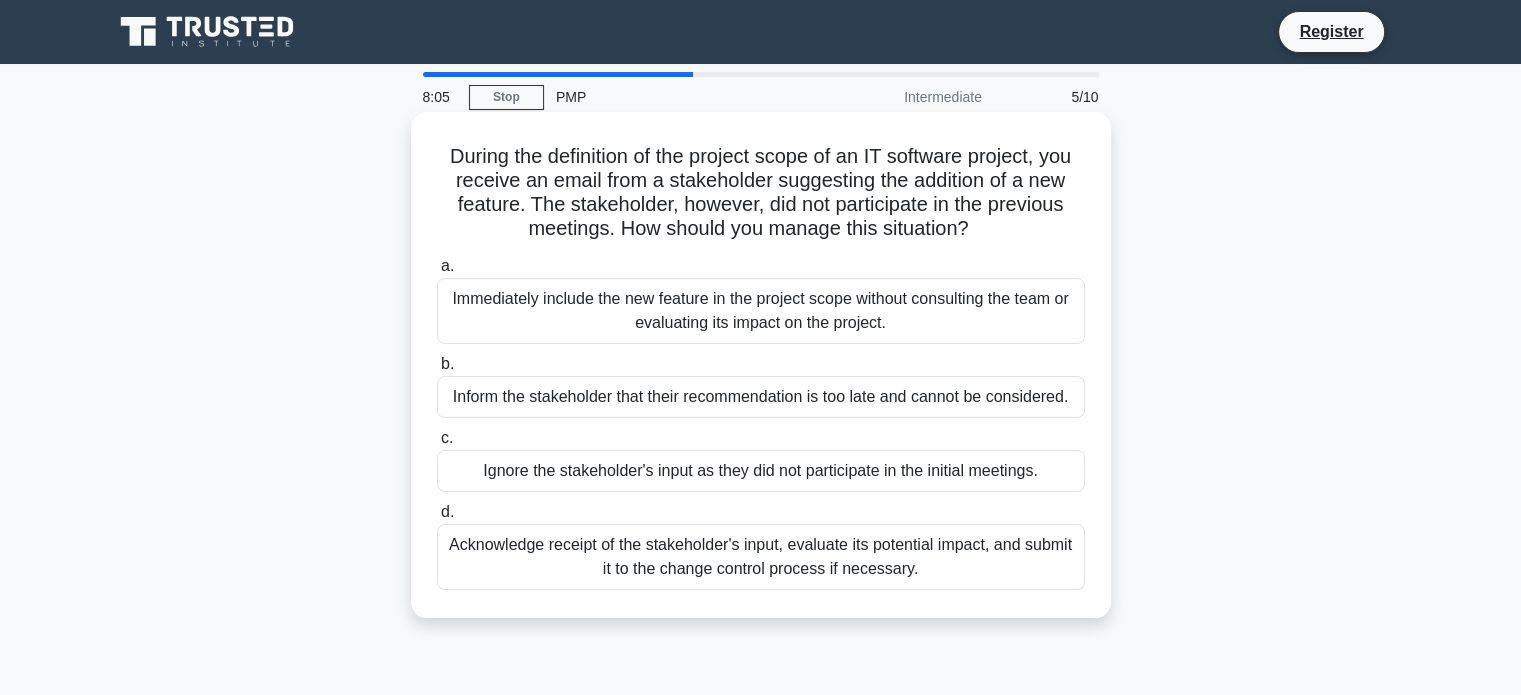 click on "Acknowledge receipt of the stakeholder's input, evaluate its potential impact, and submit it to the change control process if necessary." at bounding box center (761, 557) 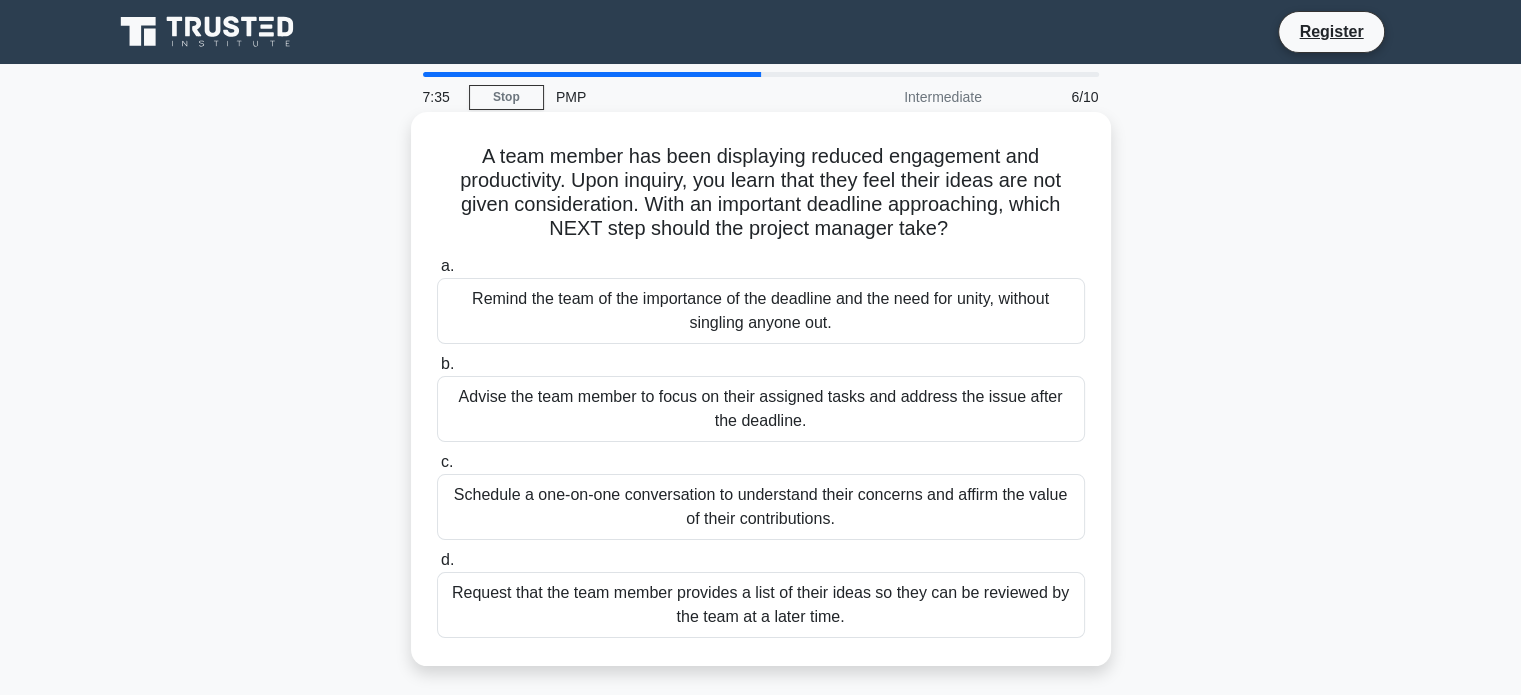 click on "Schedule a one-on-one conversation to understand their concerns and affirm the value of their contributions." at bounding box center [761, 507] 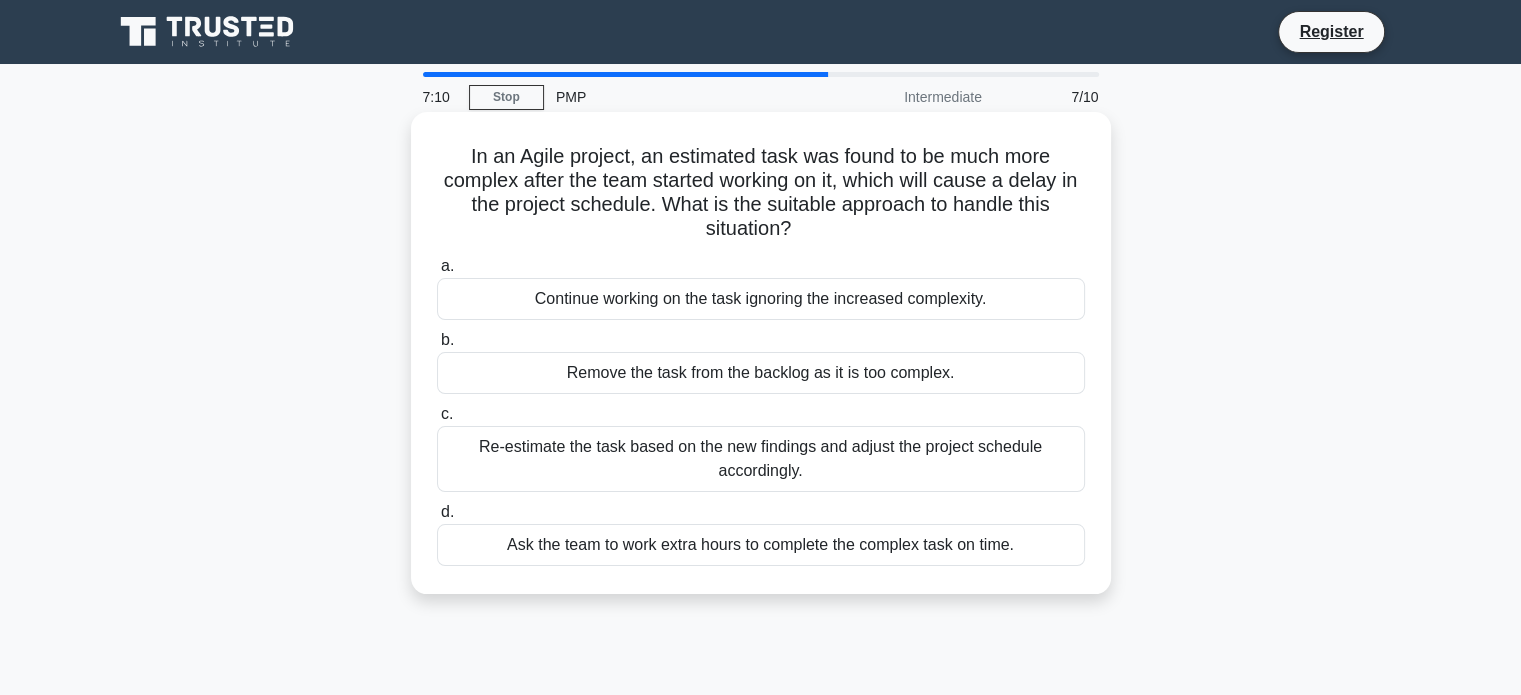click on "Re-estimate the task based on the new findings and adjust the project schedule accordingly." at bounding box center [761, 459] 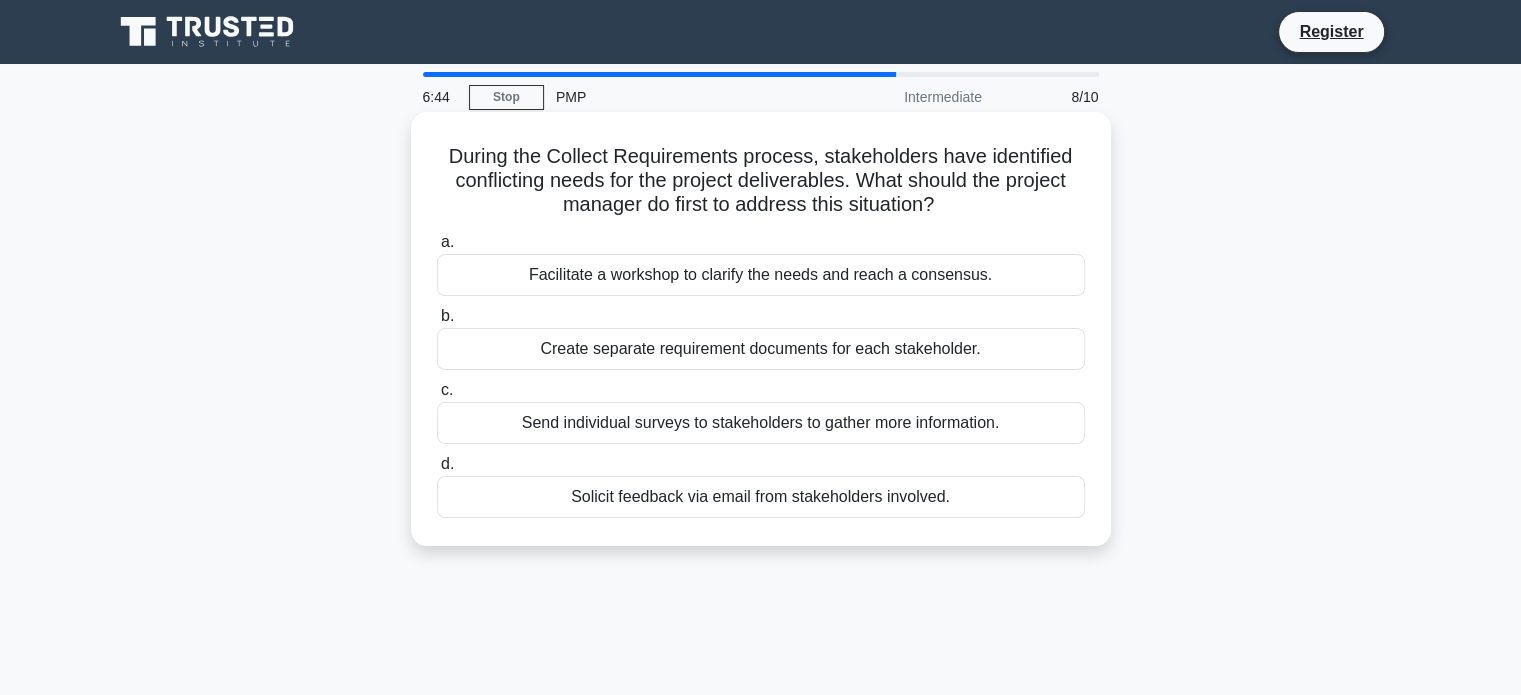 click on "Facilitate a workshop to clarify the needs and reach a consensus." at bounding box center [761, 275] 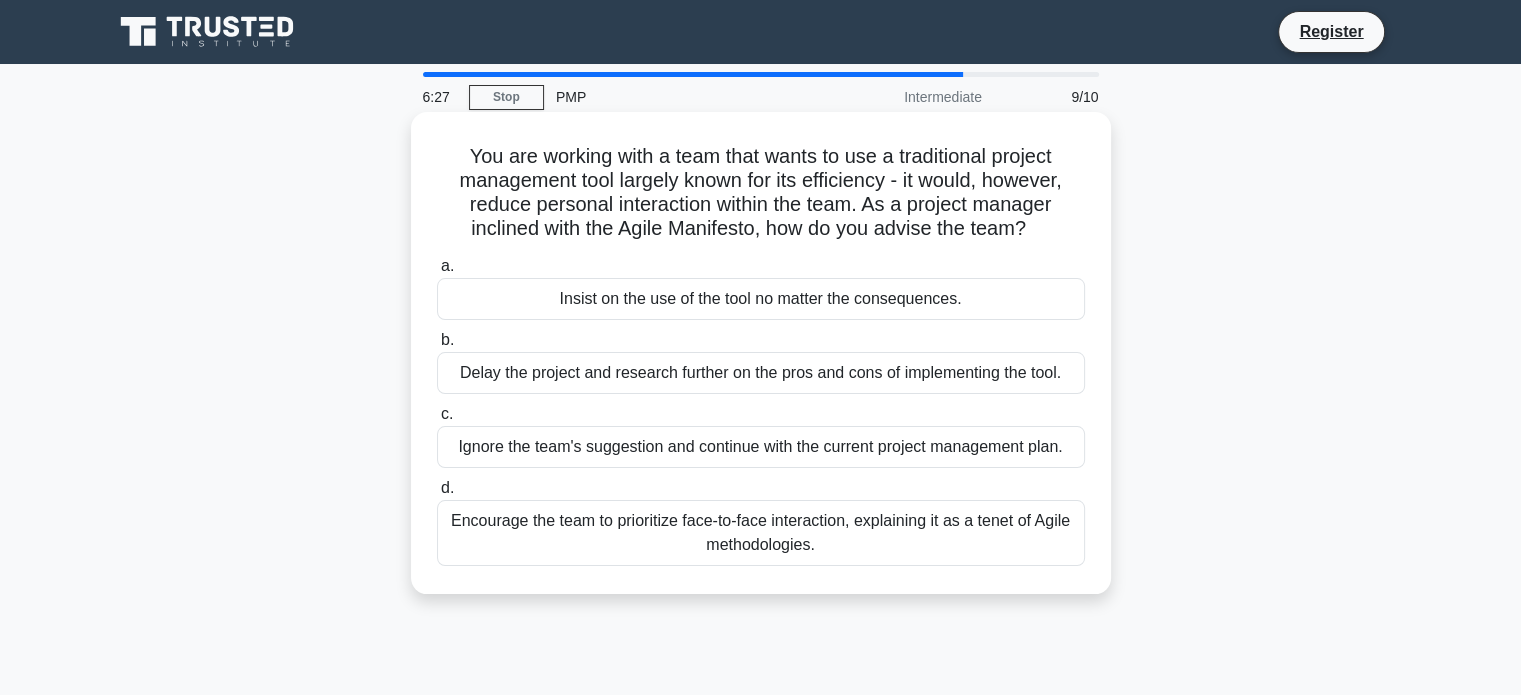 click on "Encourage the team to prioritize face-to-face interaction, explaining it as a tenet of Agile methodologies." at bounding box center [761, 533] 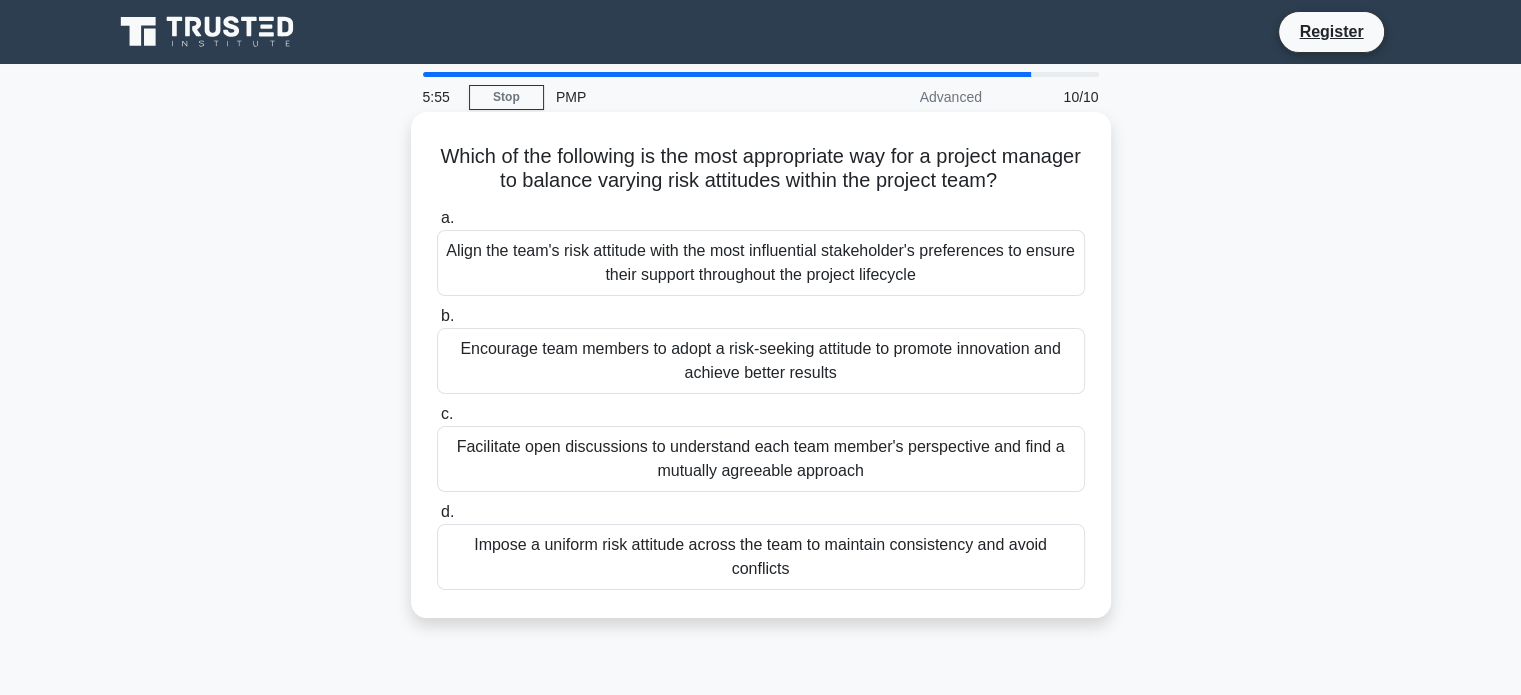click on "Facilitate open discussions to understand each team member's perspective and find a mutually agreeable approach" at bounding box center (761, 459) 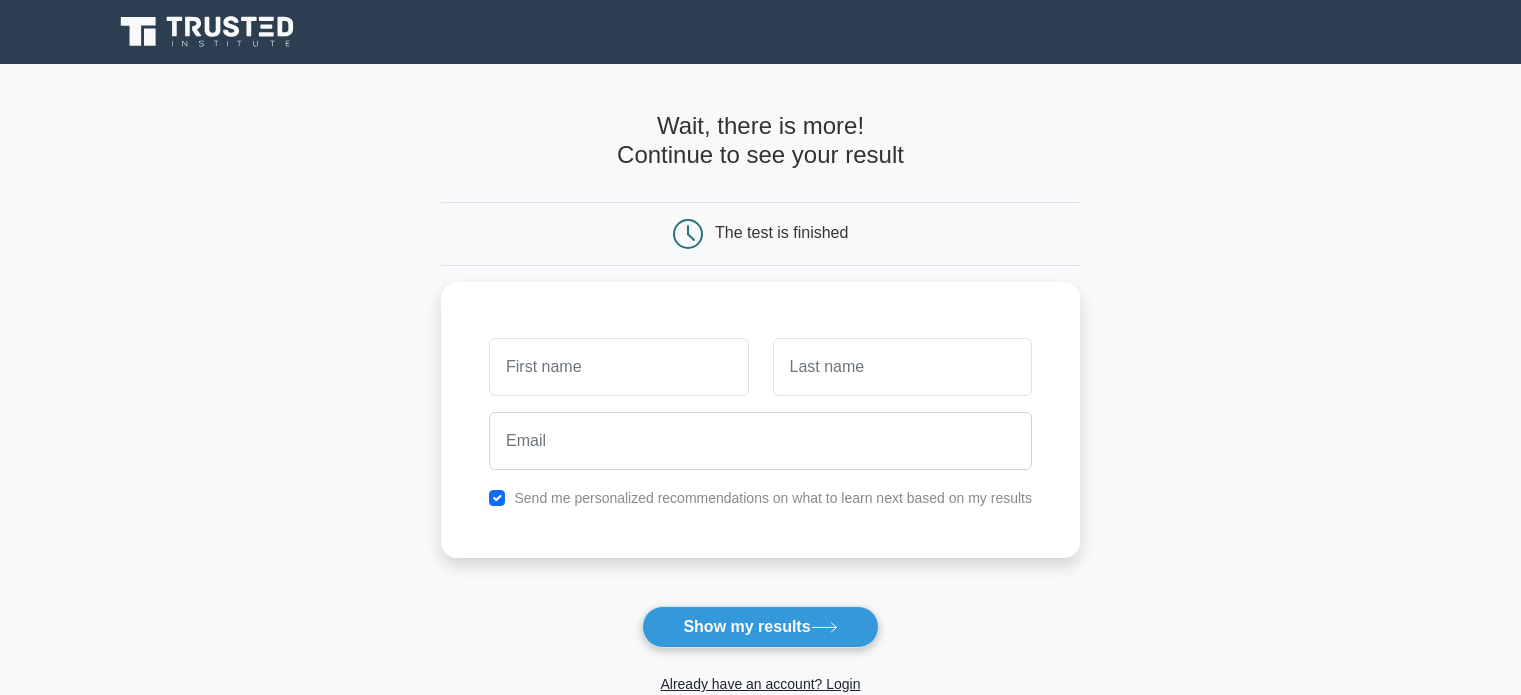 scroll, scrollTop: 0, scrollLeft: 0, axis: both 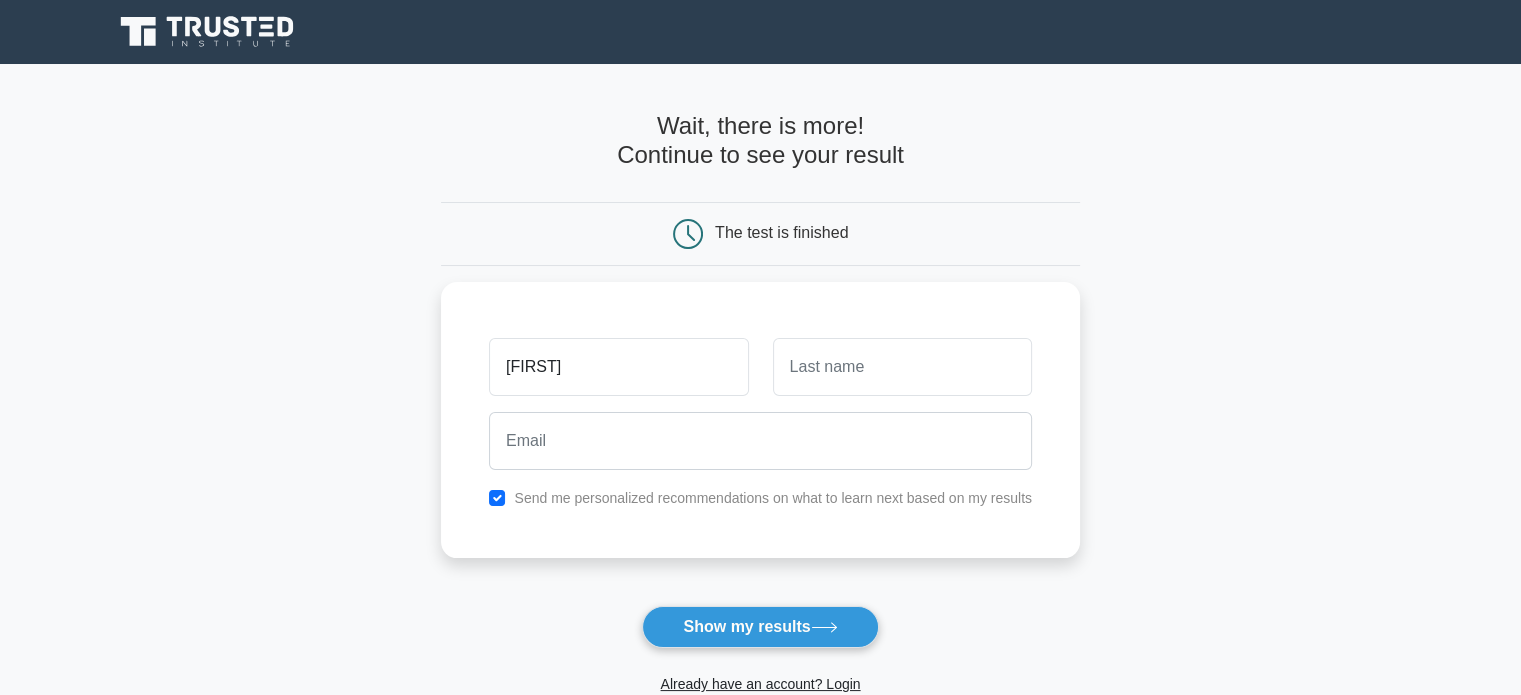 type on "[LAST]" 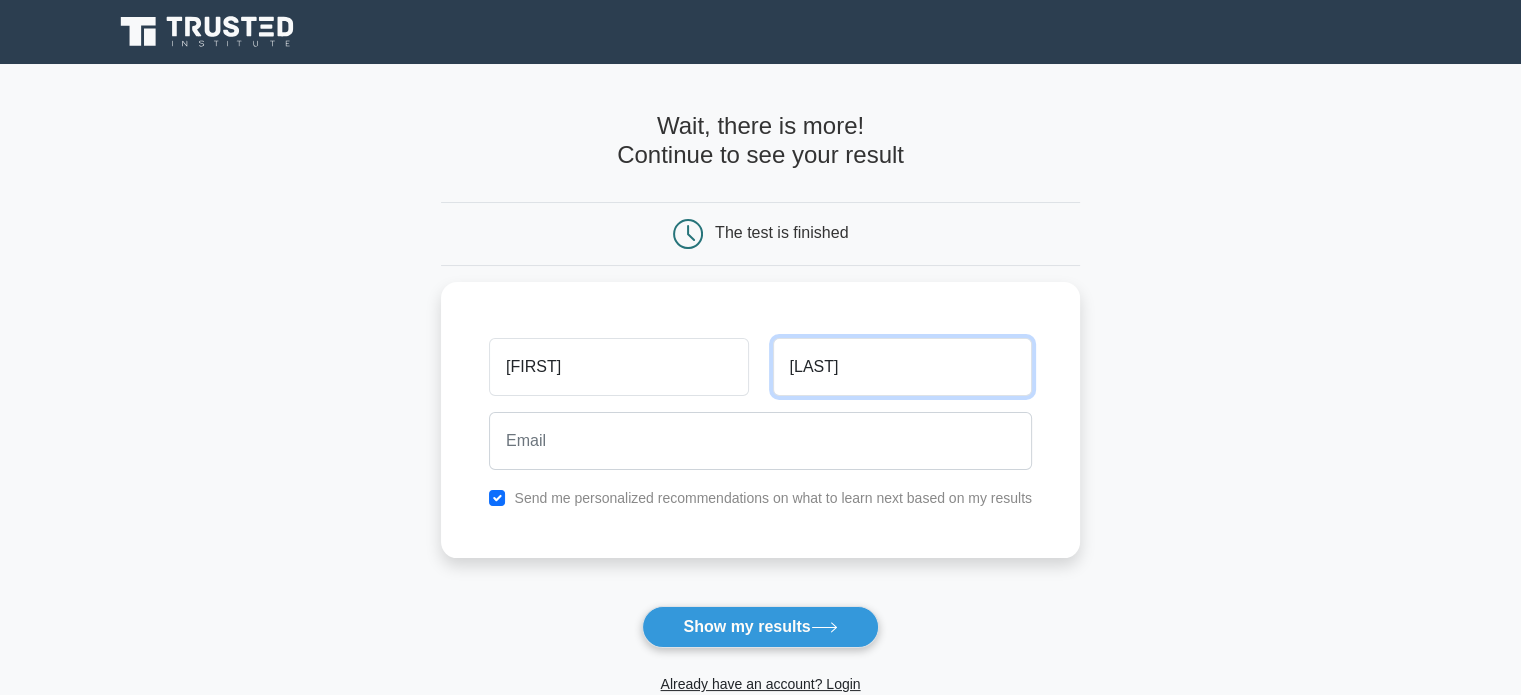 type on "Osasona" 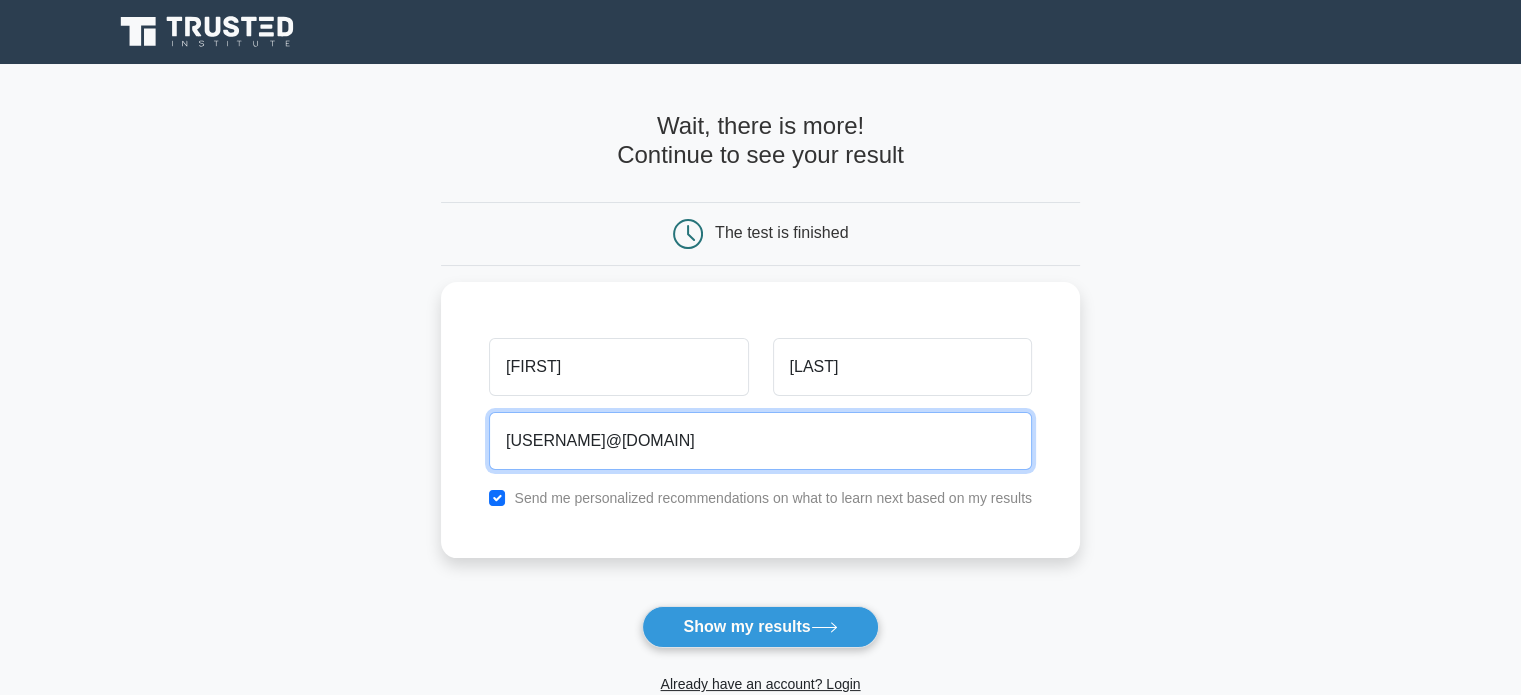 type on "kola.osasona@gmail.com" 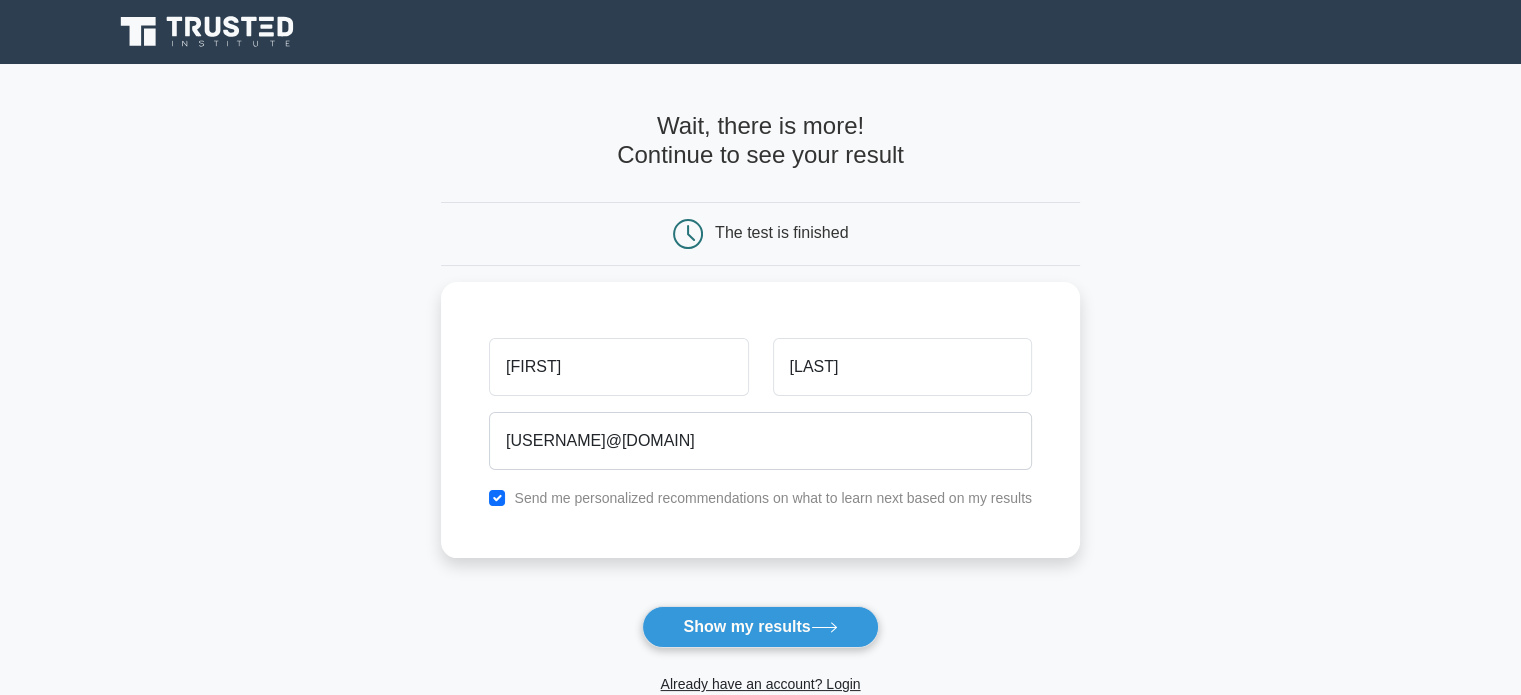 click on "Wait, there is more! Continue to see your result
The test is finished
Kola Osasona" at bounding box center [760, 424] 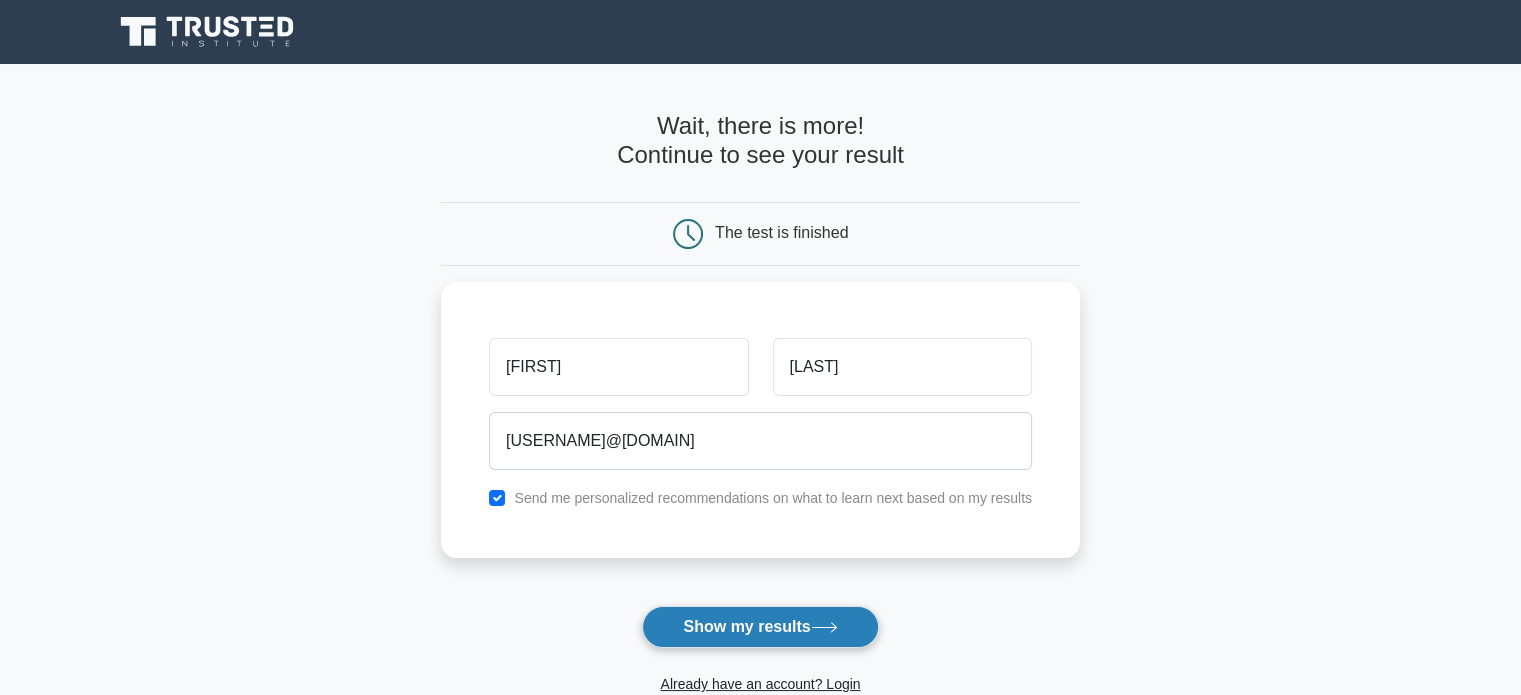 click on "Show my results" at bounding box center (760, 627) 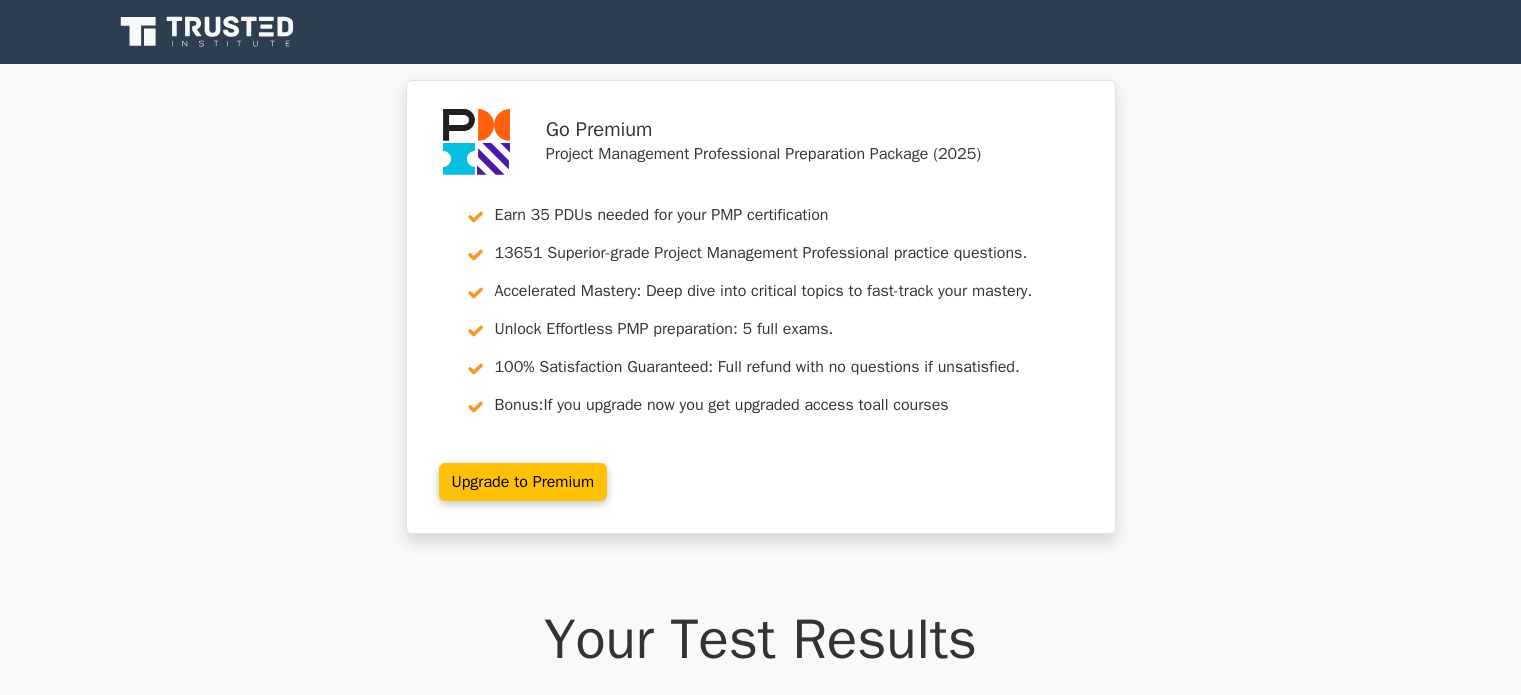 scroll, scrollTop: 0, scrollLeft: 0, axis: both 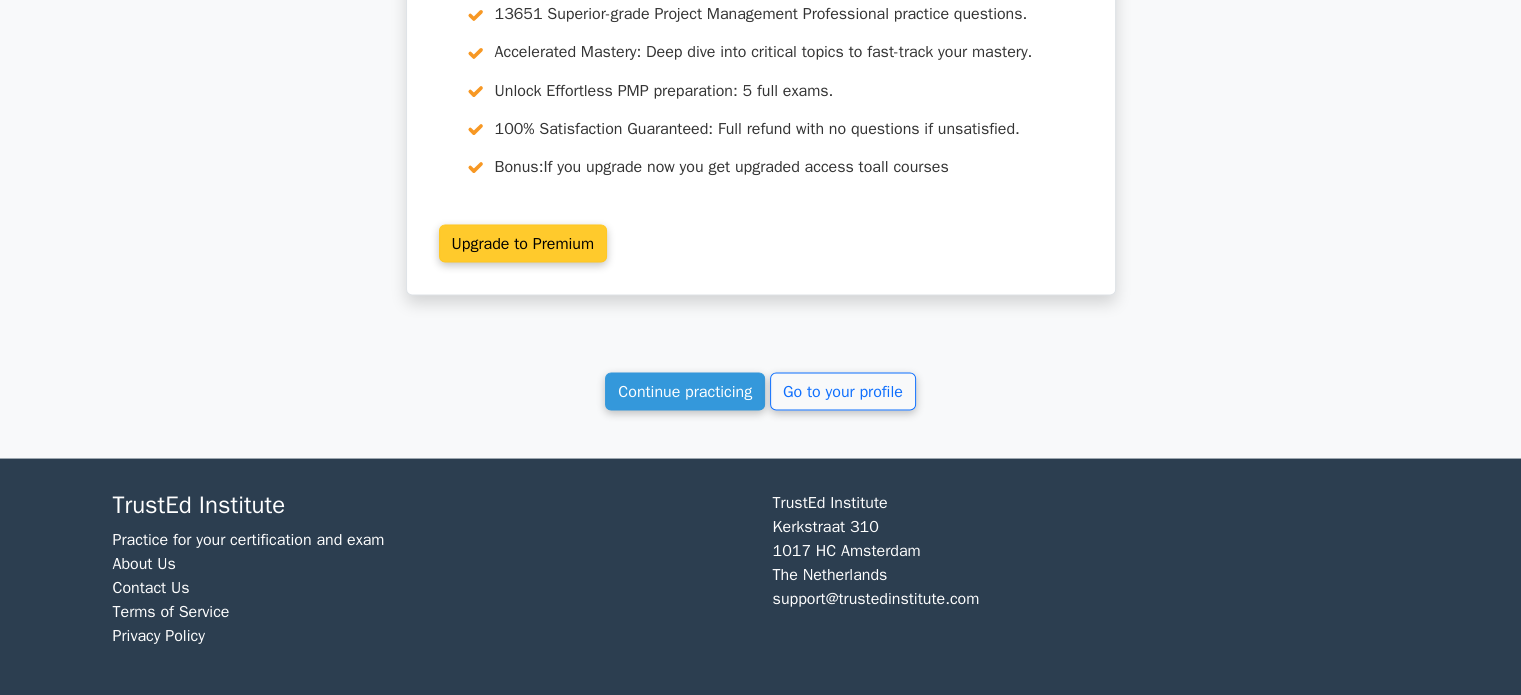 click on "Upgrade to Premium" at bounding box center [523, 243] 